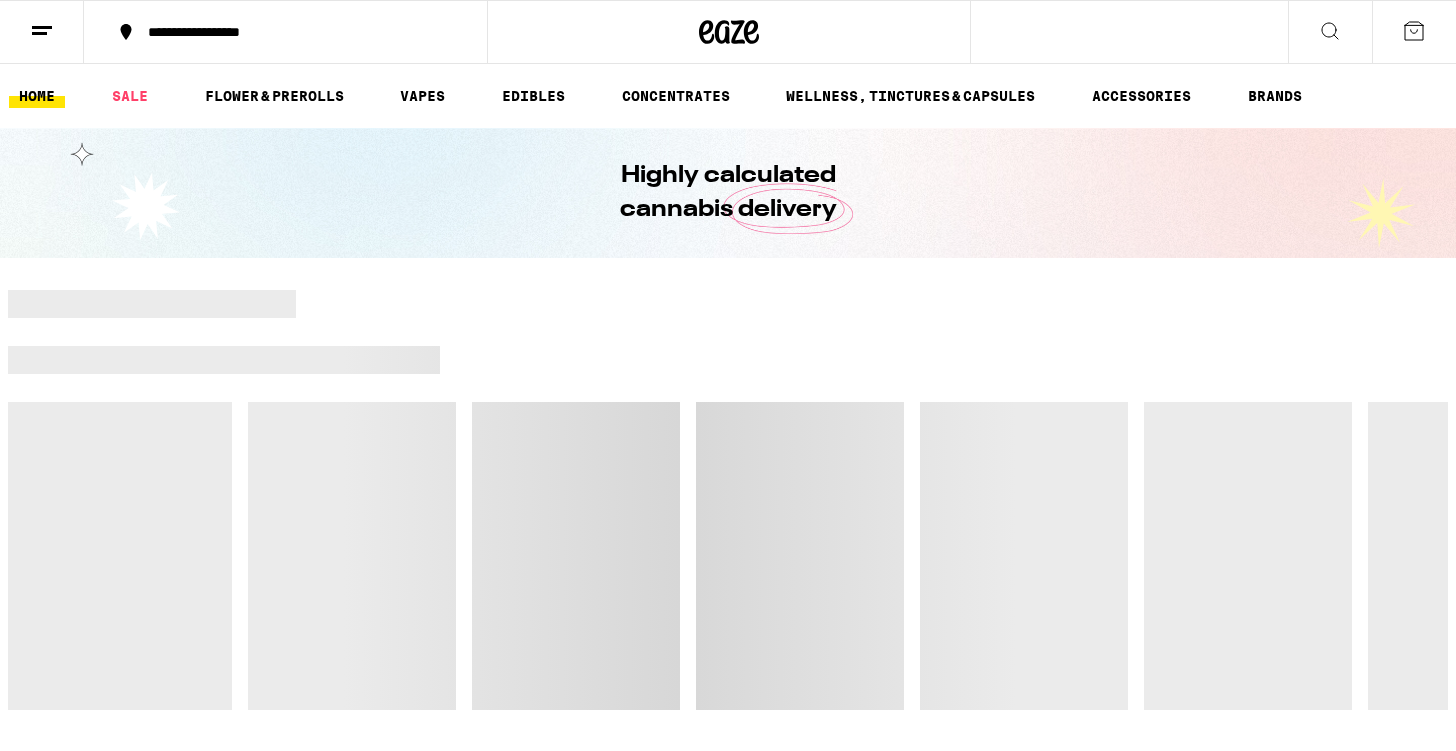 scroll, scrollTop: 0, scrollLeft: 0, axis: both 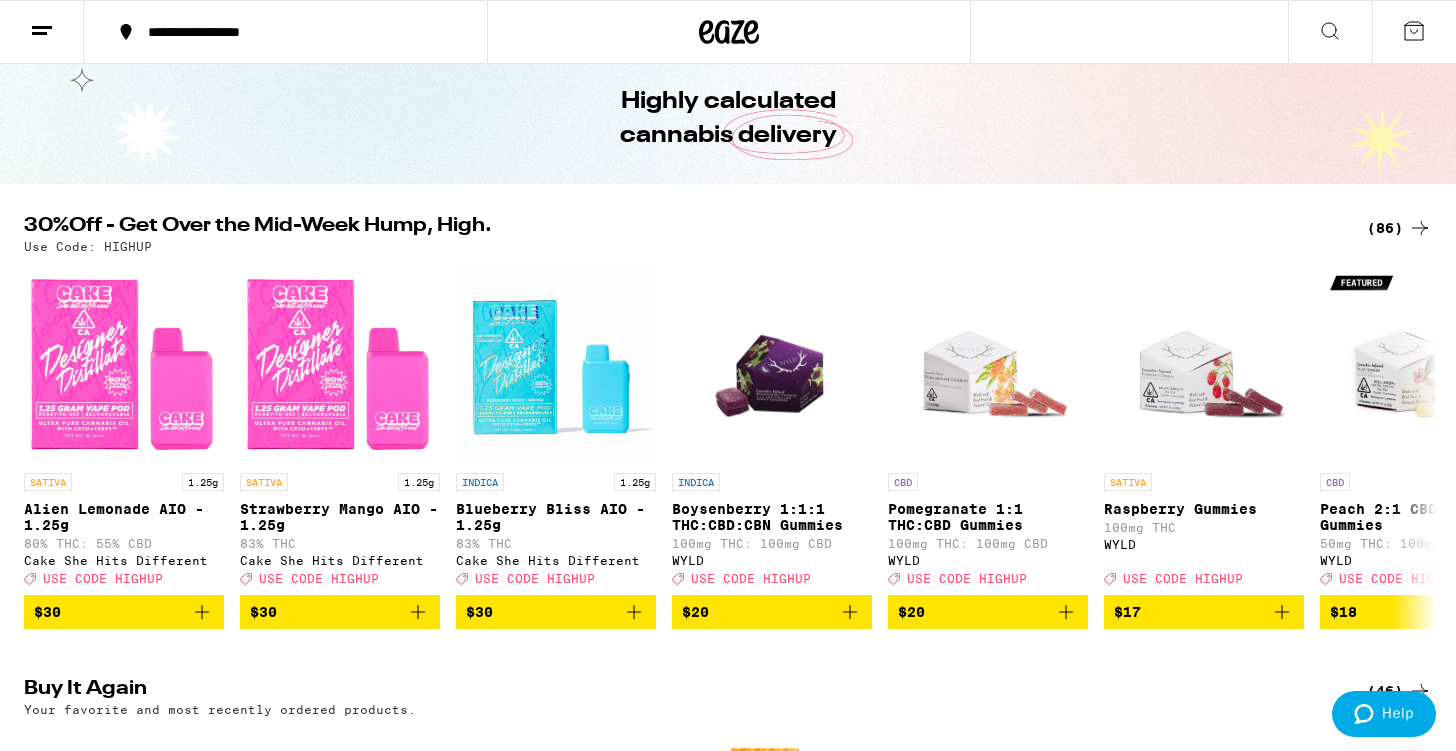click on "(86)" at bounding box center (1399, 228) 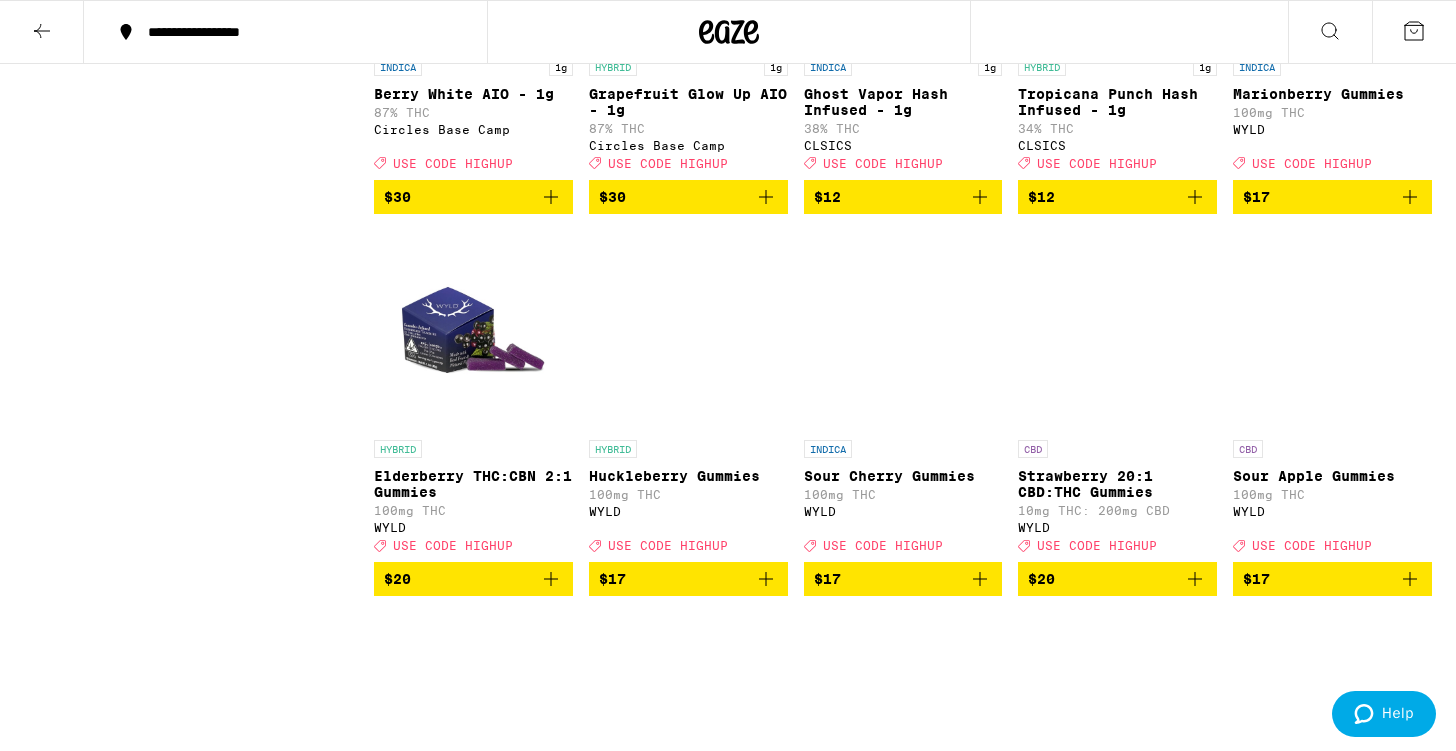 scroll, scrollTop: 4258, scrollLeft: 0, axis: vertical 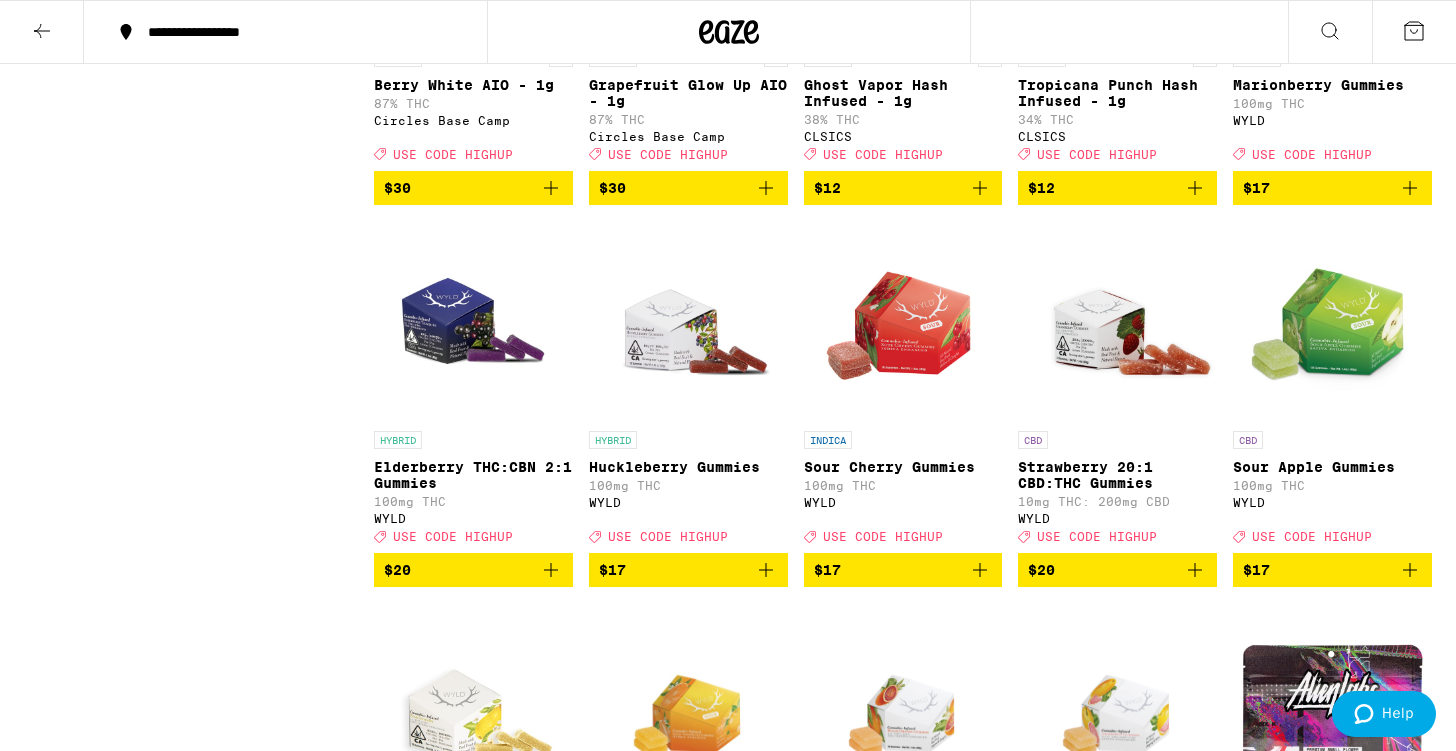 click at bounding box center (473, 321) 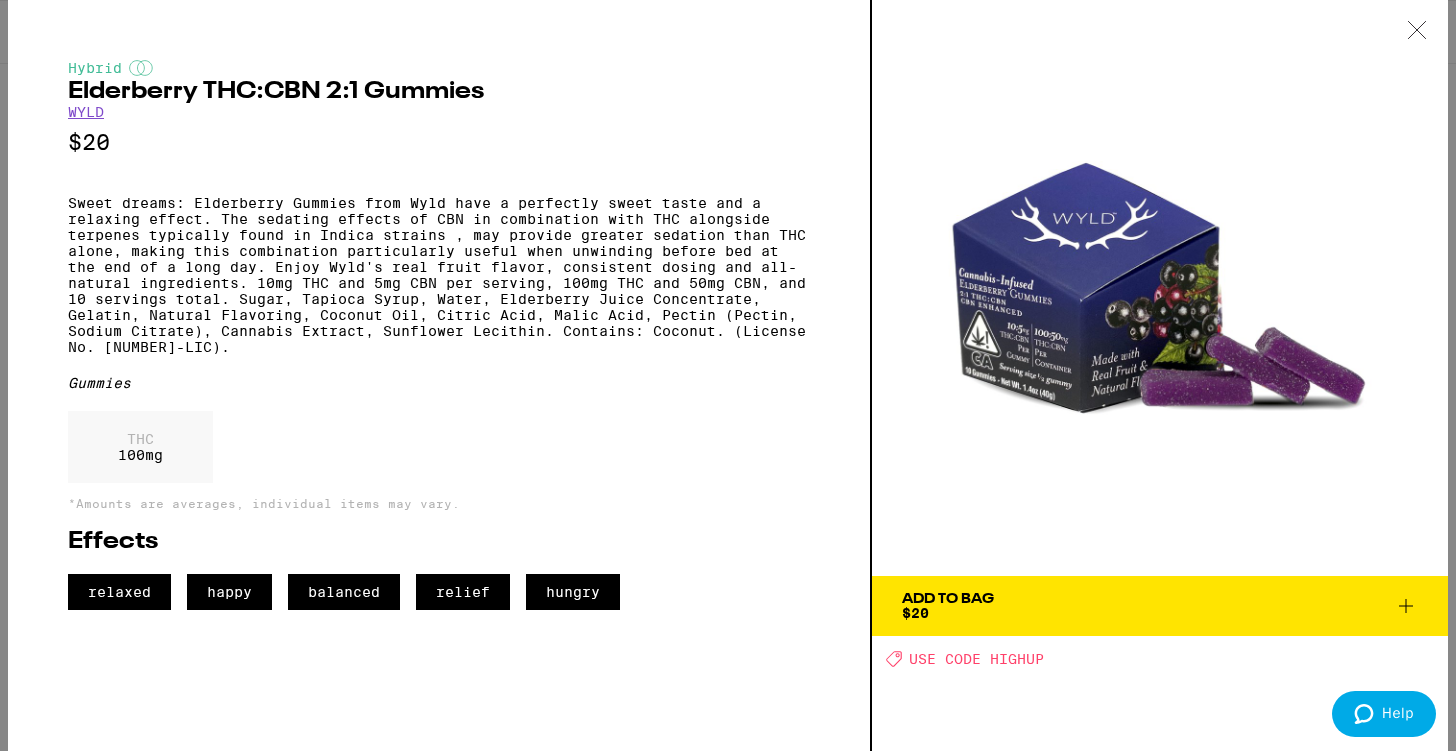 click 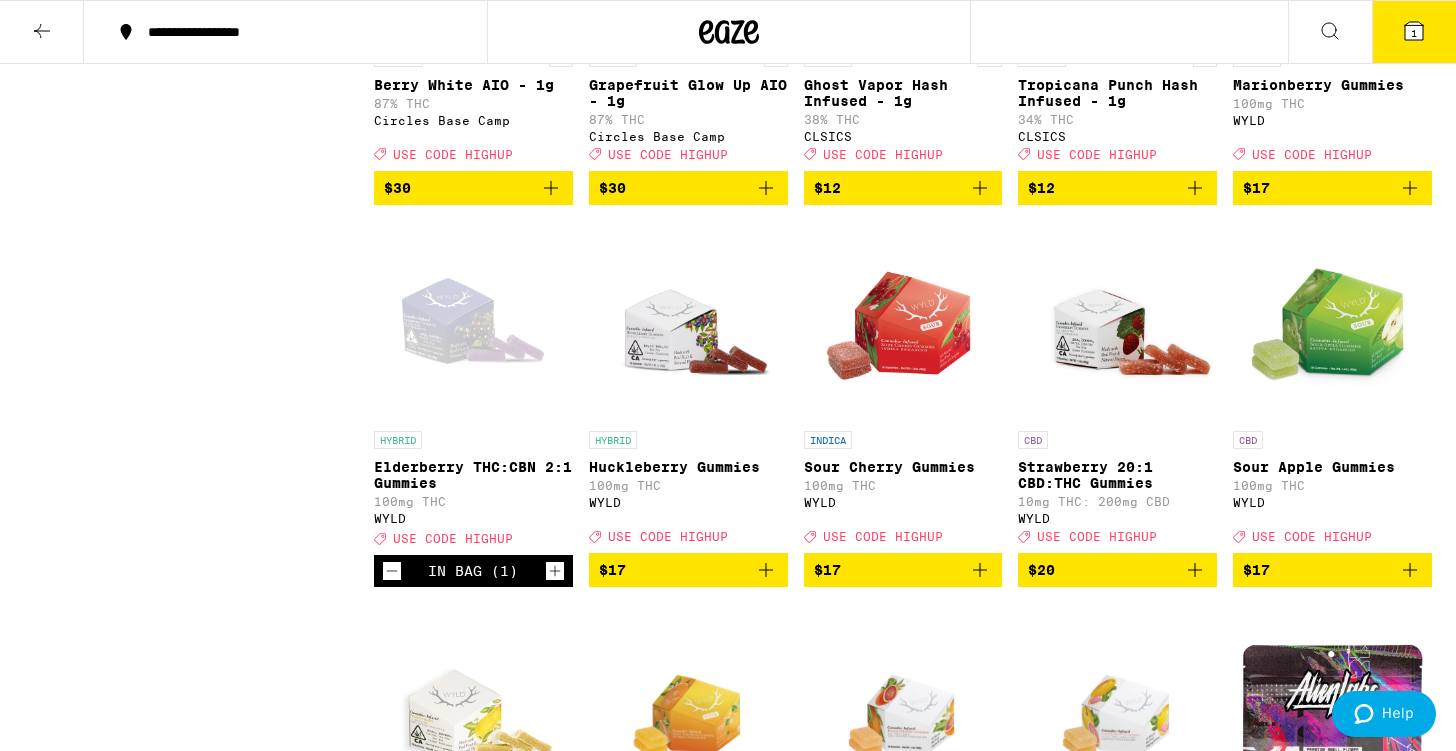 scroll, scrollTop: 4322, scrollLeft: 0, axis: vertical 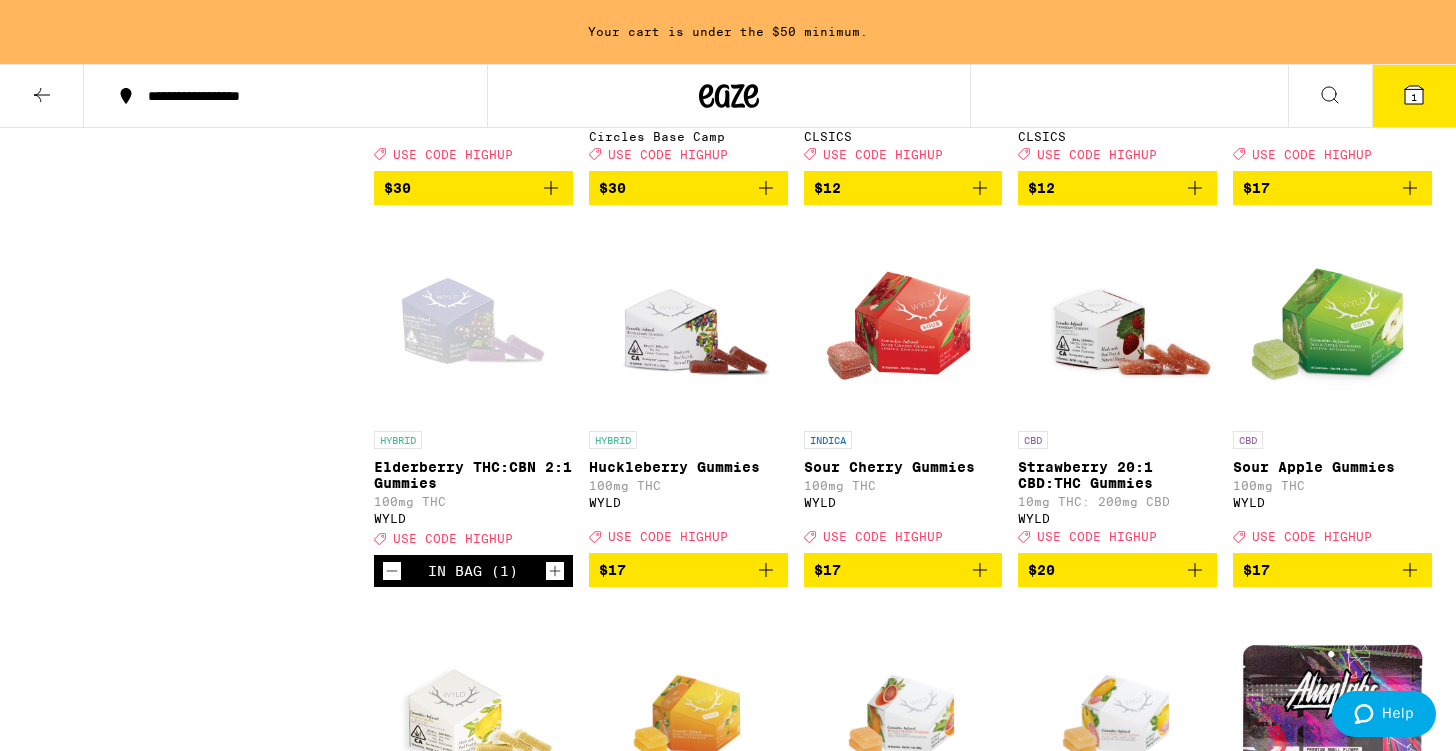 click on "Sour Apple Gummies" at bounding box center (1332, 467) 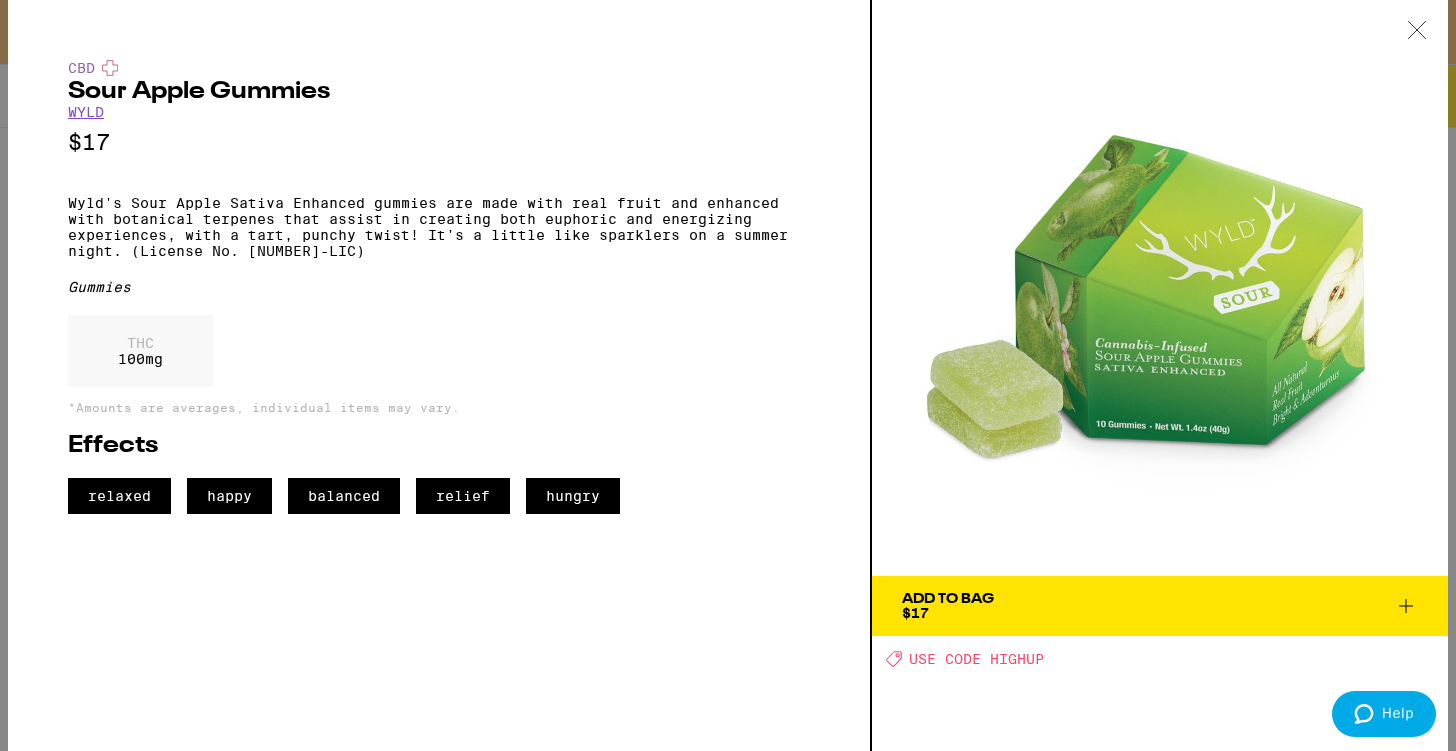 click at bounding box center [1417, 31] 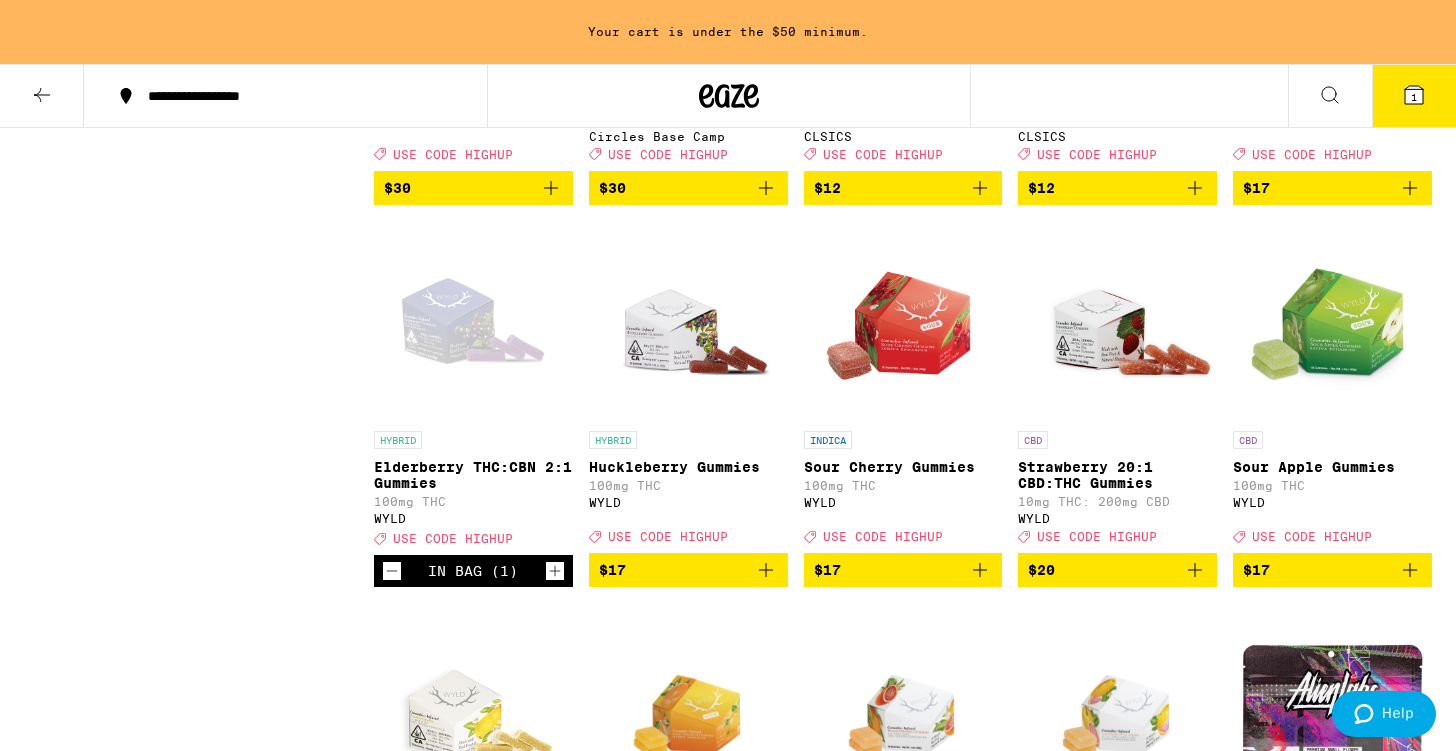 click 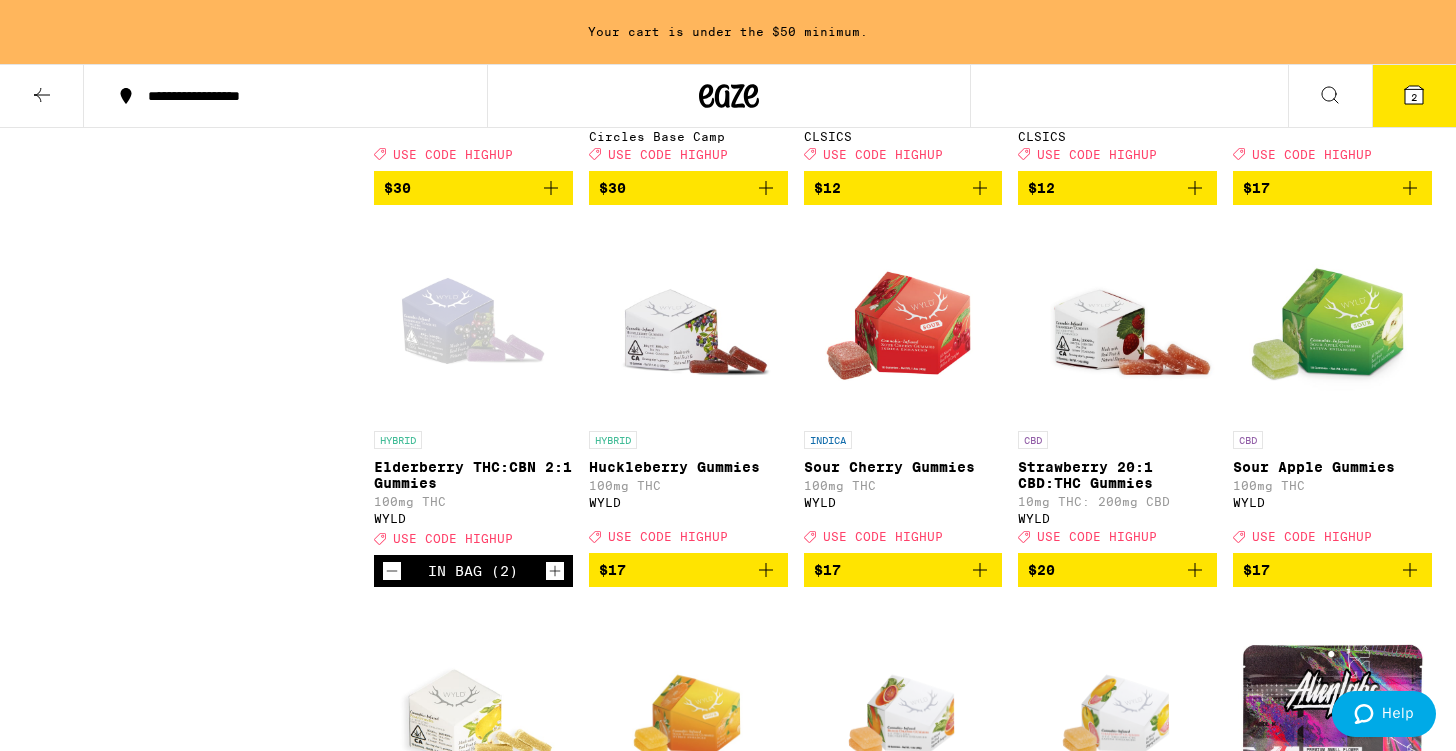click 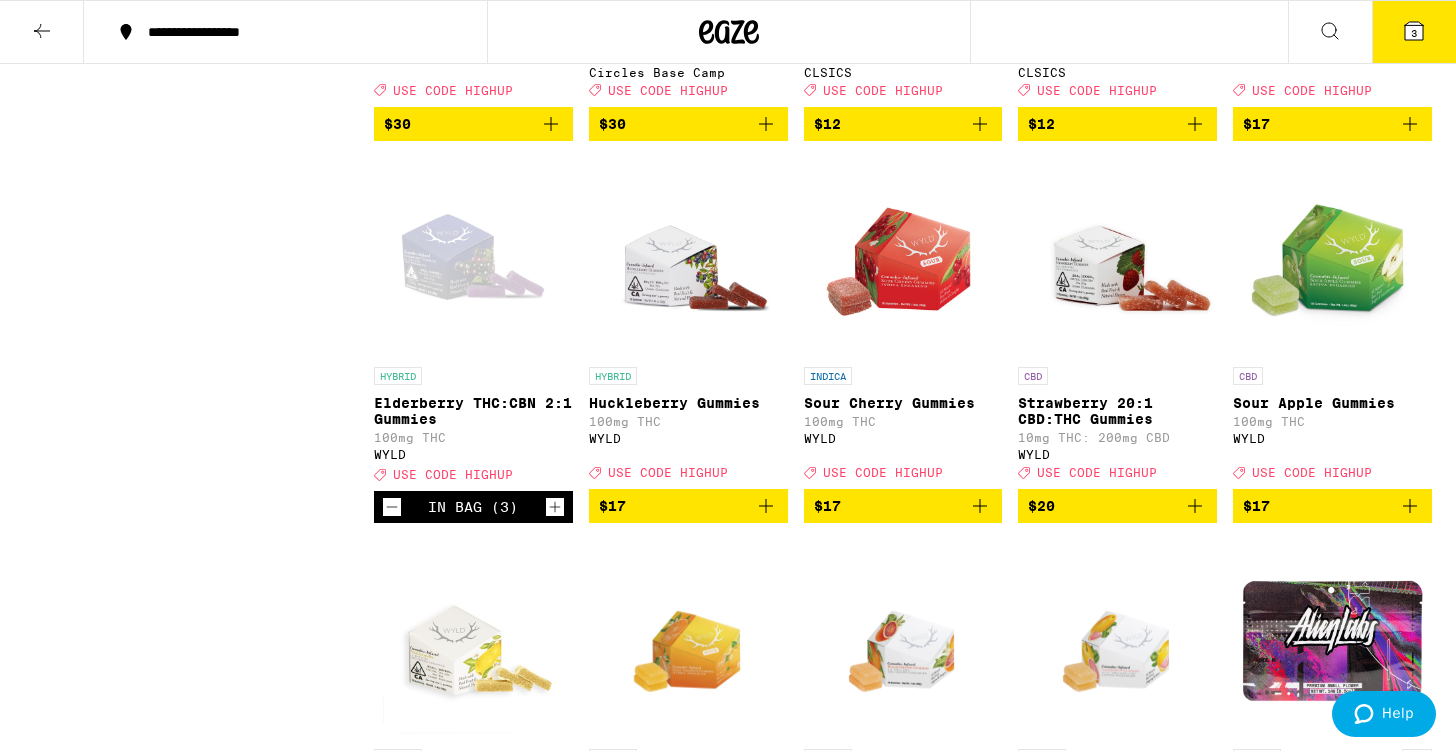 scroll, scrollTop: 4258, scrollLeft: 0, axis: vertical 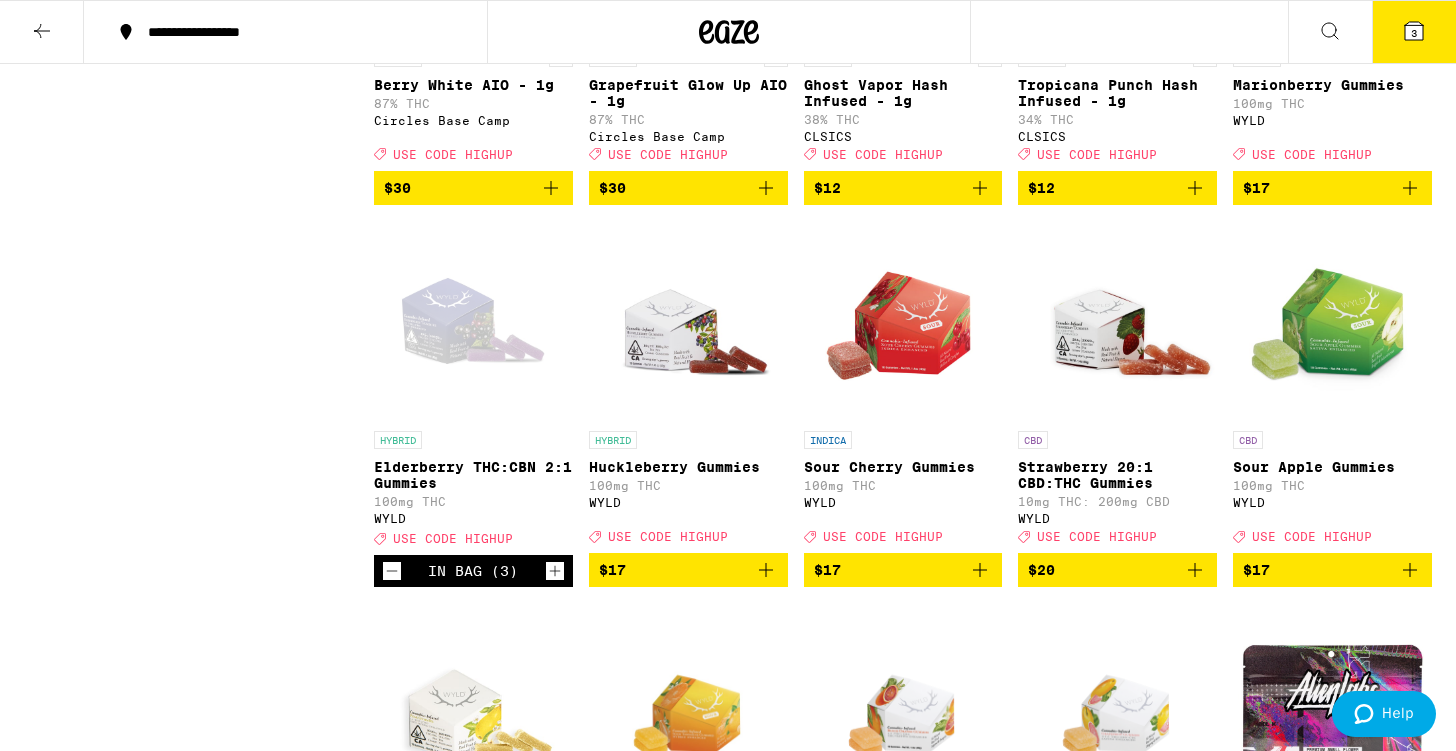 click 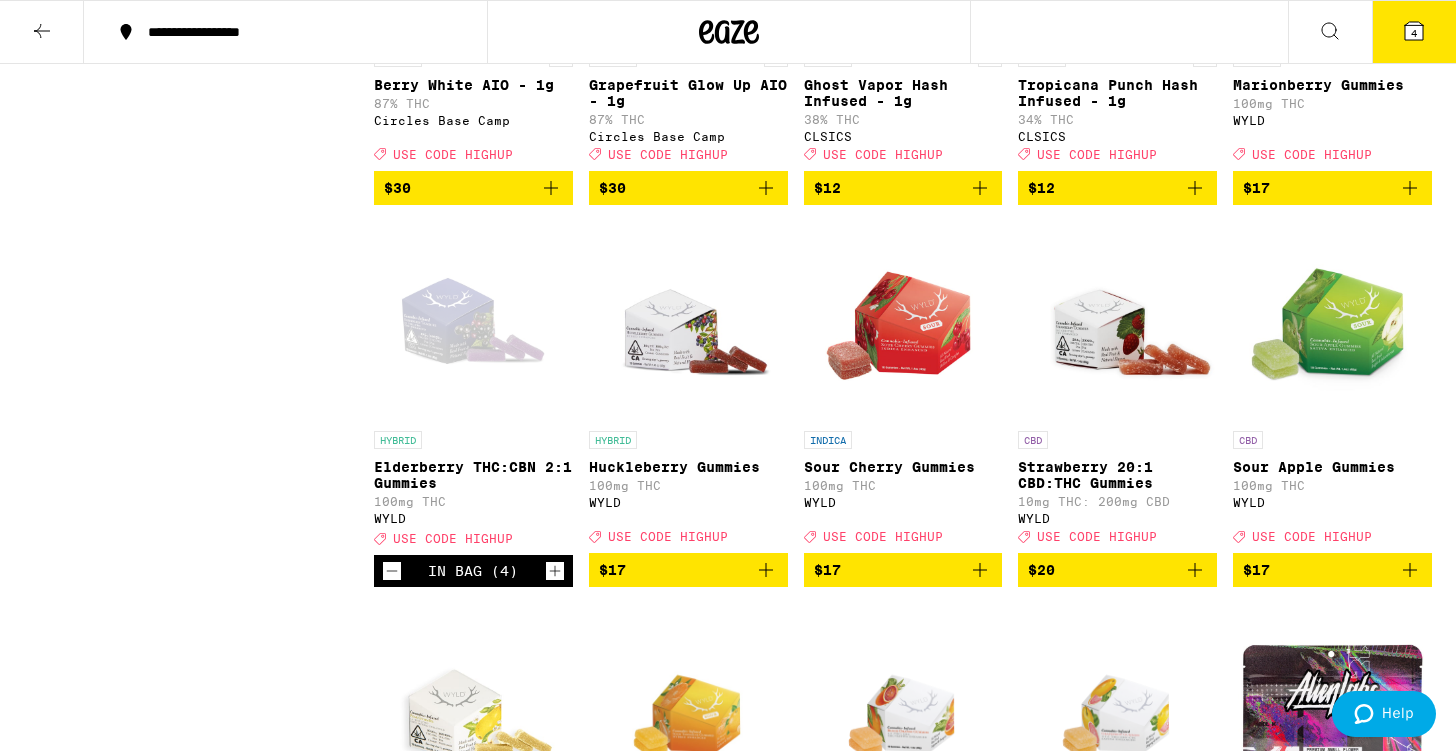 click 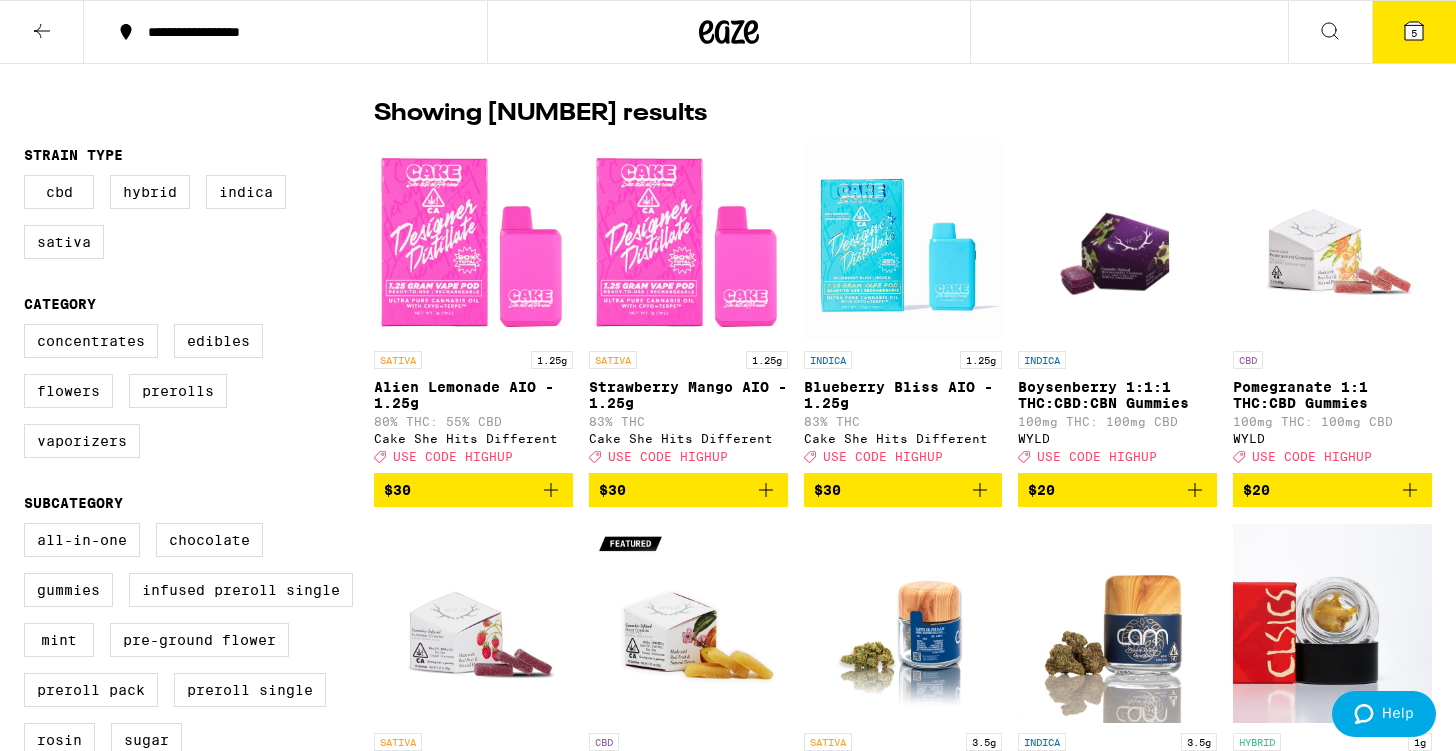 scroll, scrollTop: 0, scrollLeft: 0, axis: both 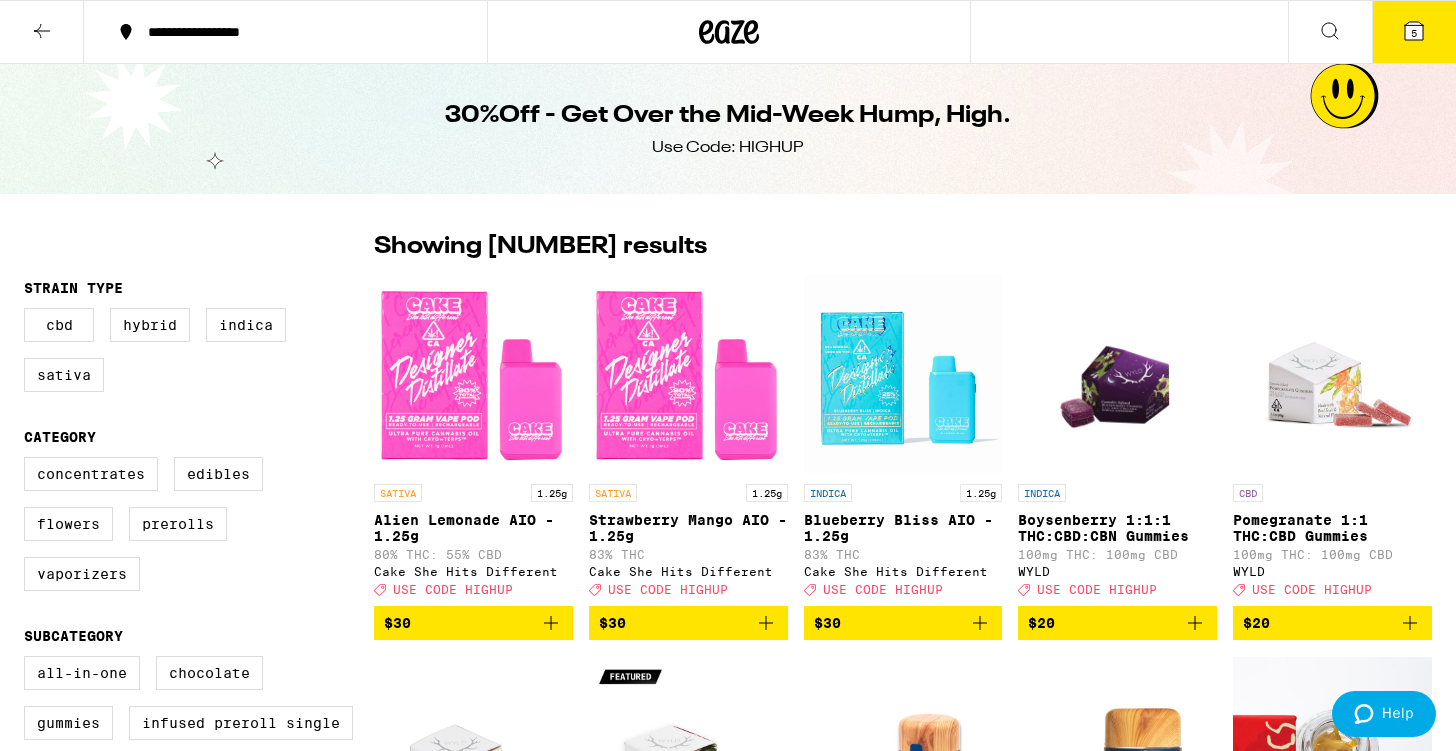 click 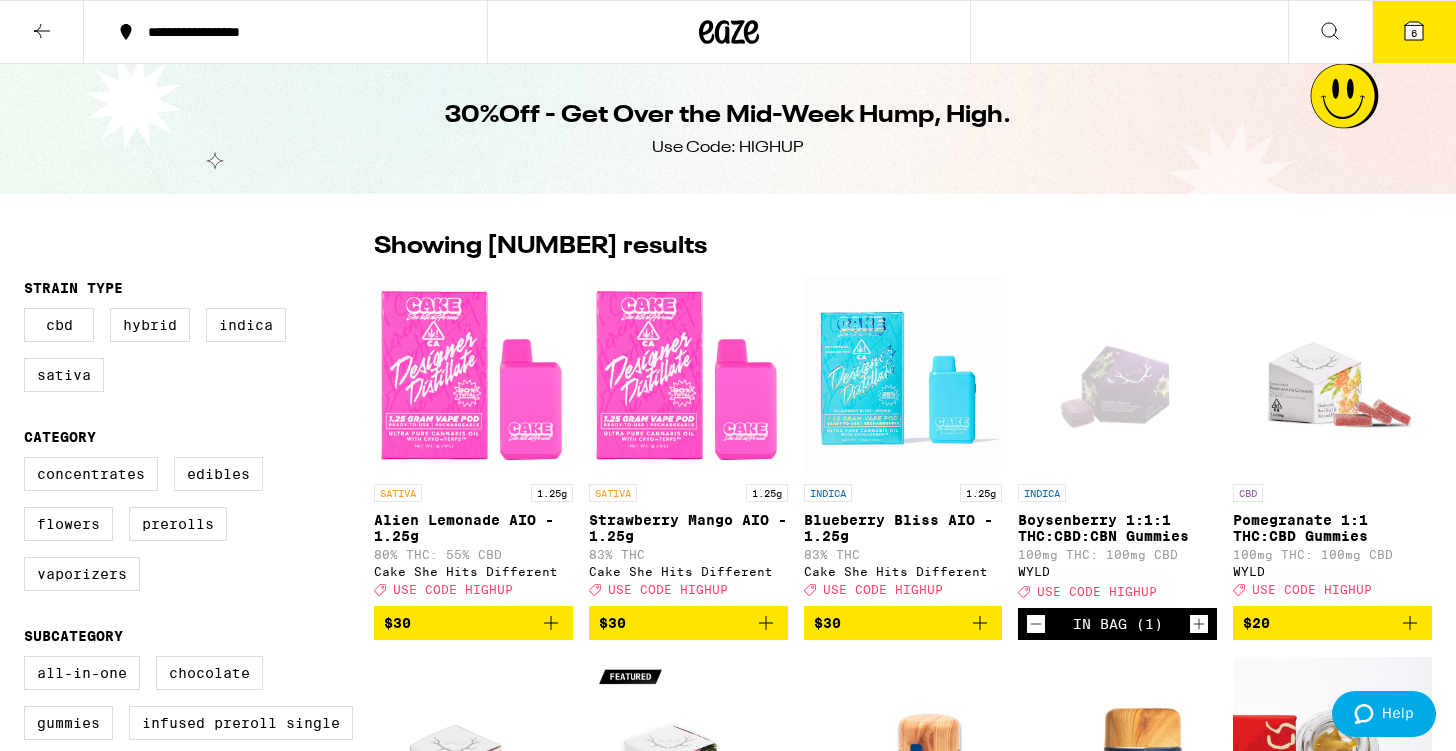 click 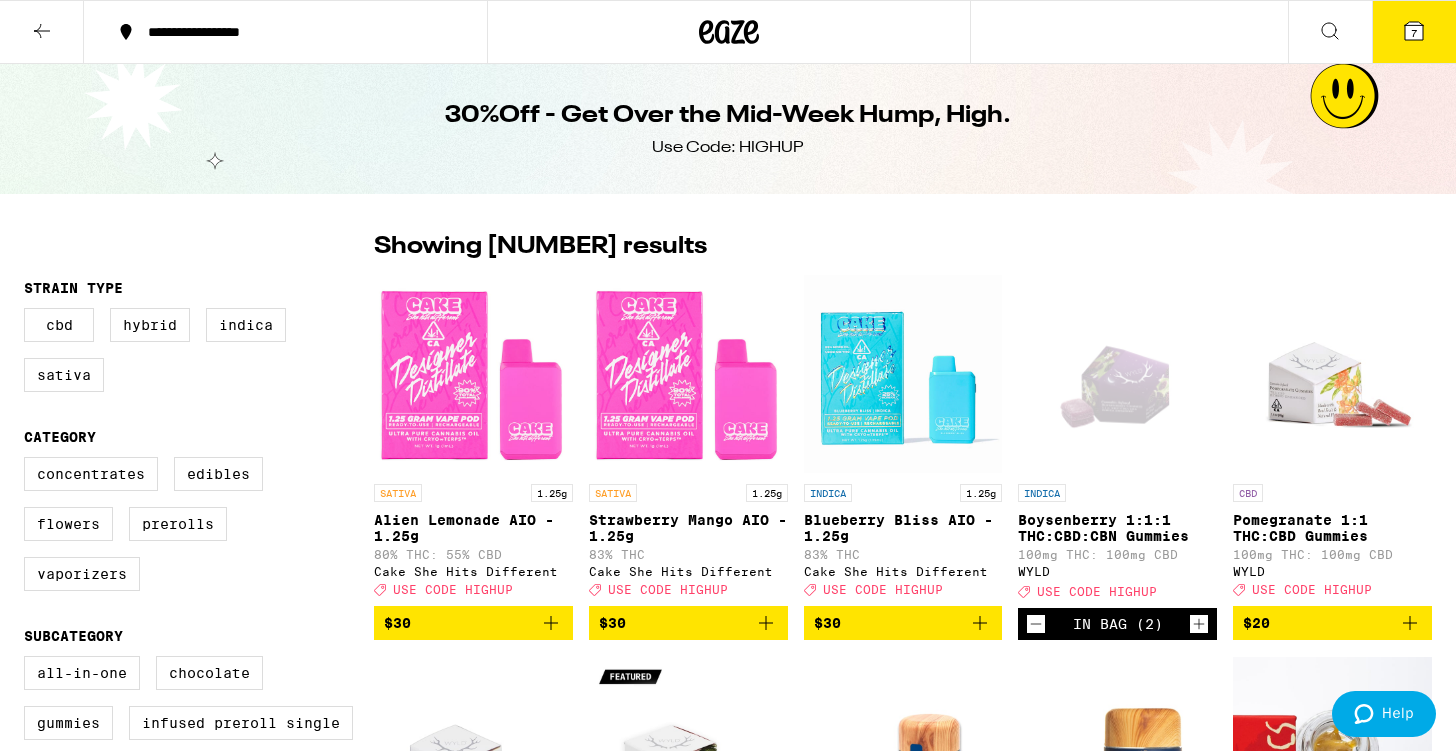click 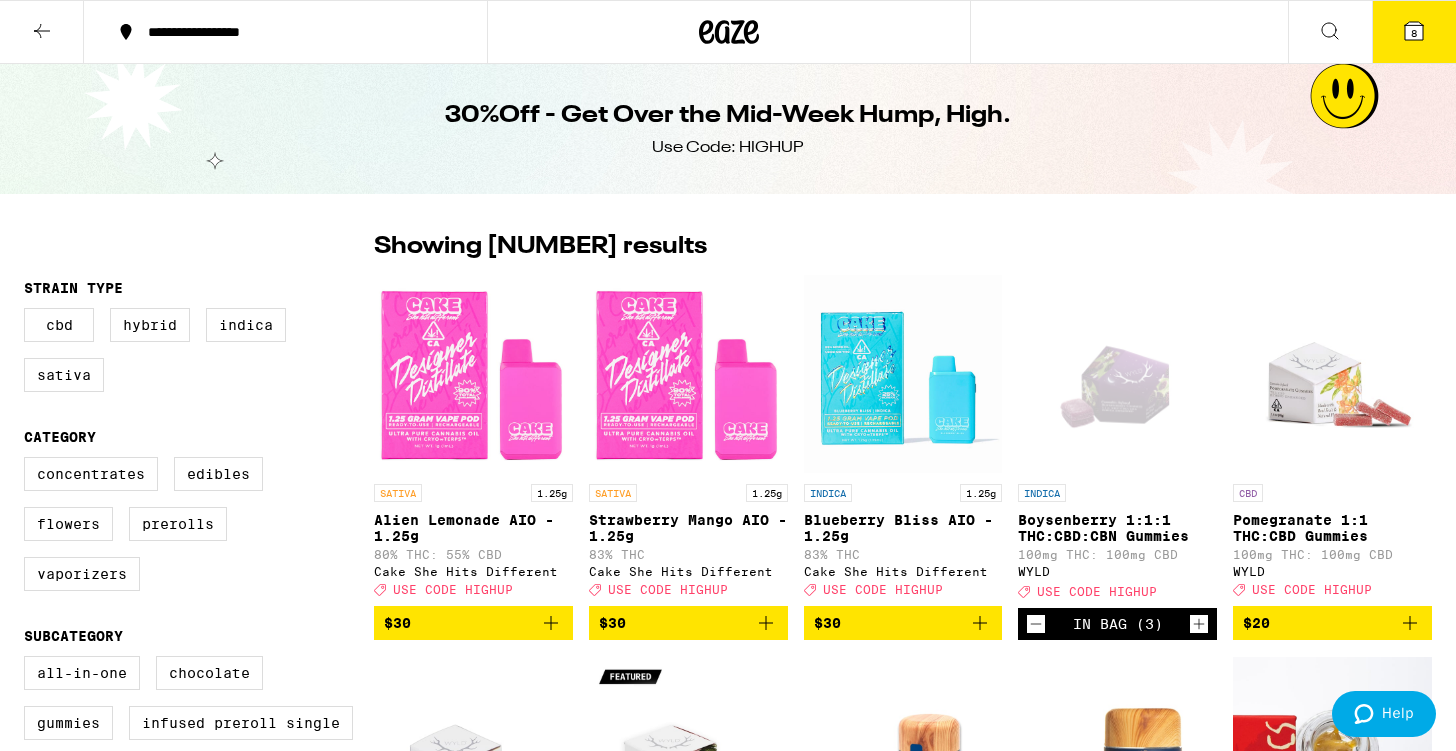 click on "8" at bounding box center [1414, 33] 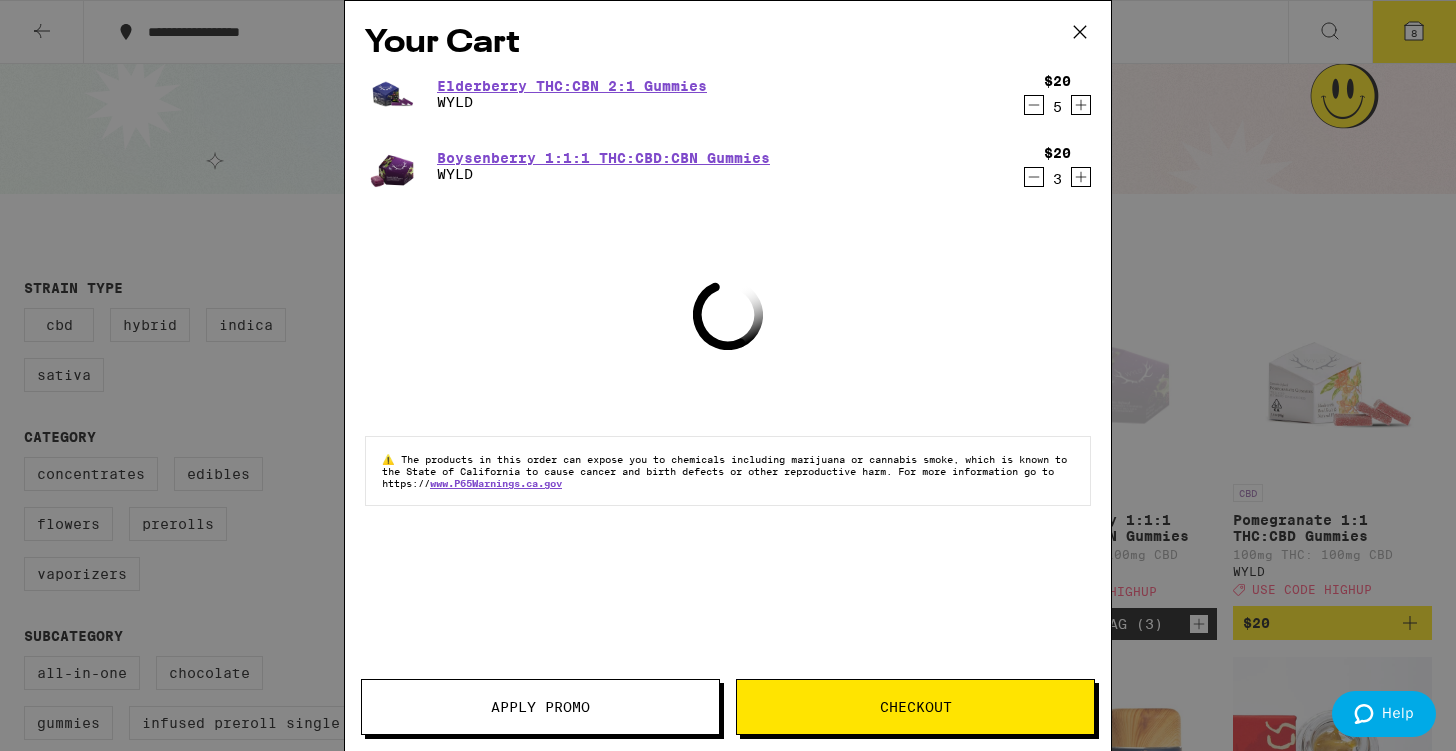 click on "Apply Promo" at bounding box center [540, 707] 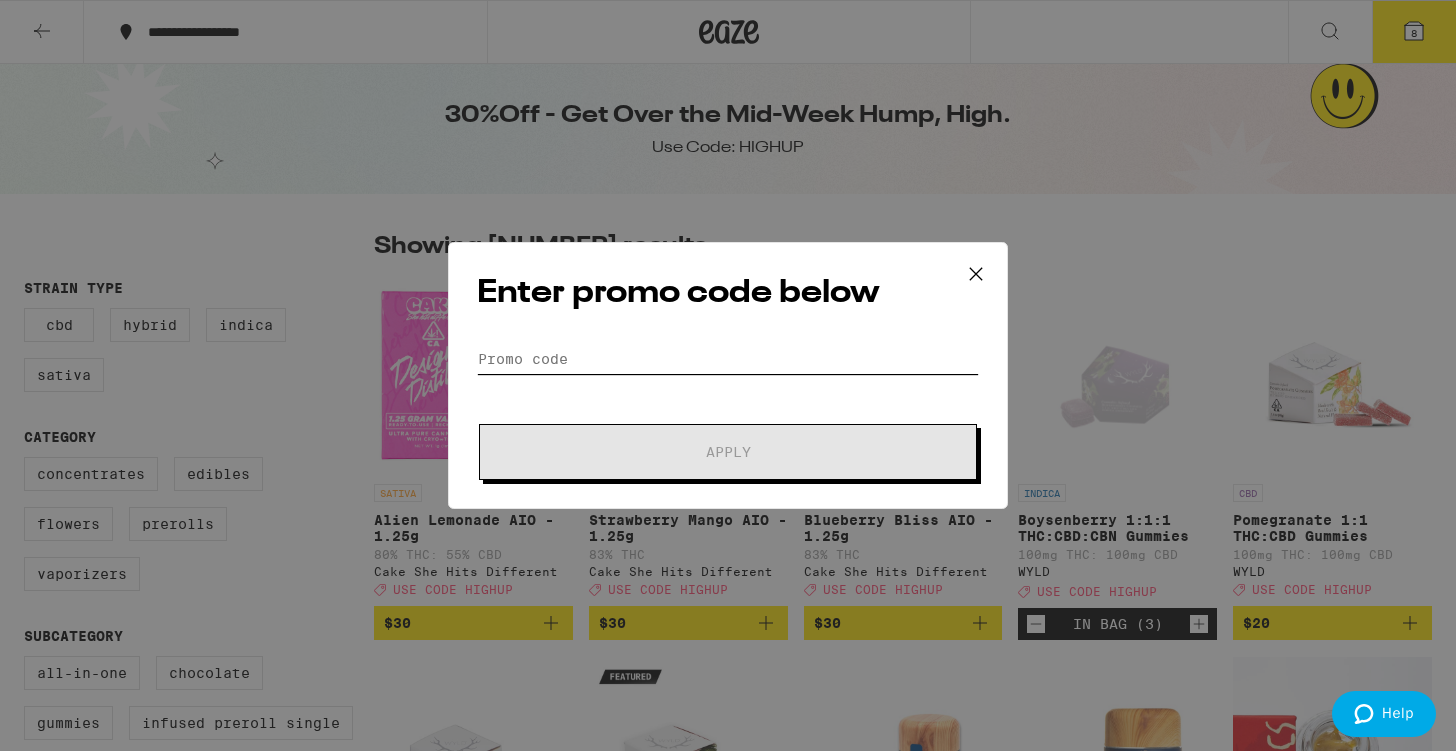 click on "Promo Code" at bounding box center [728, 359] 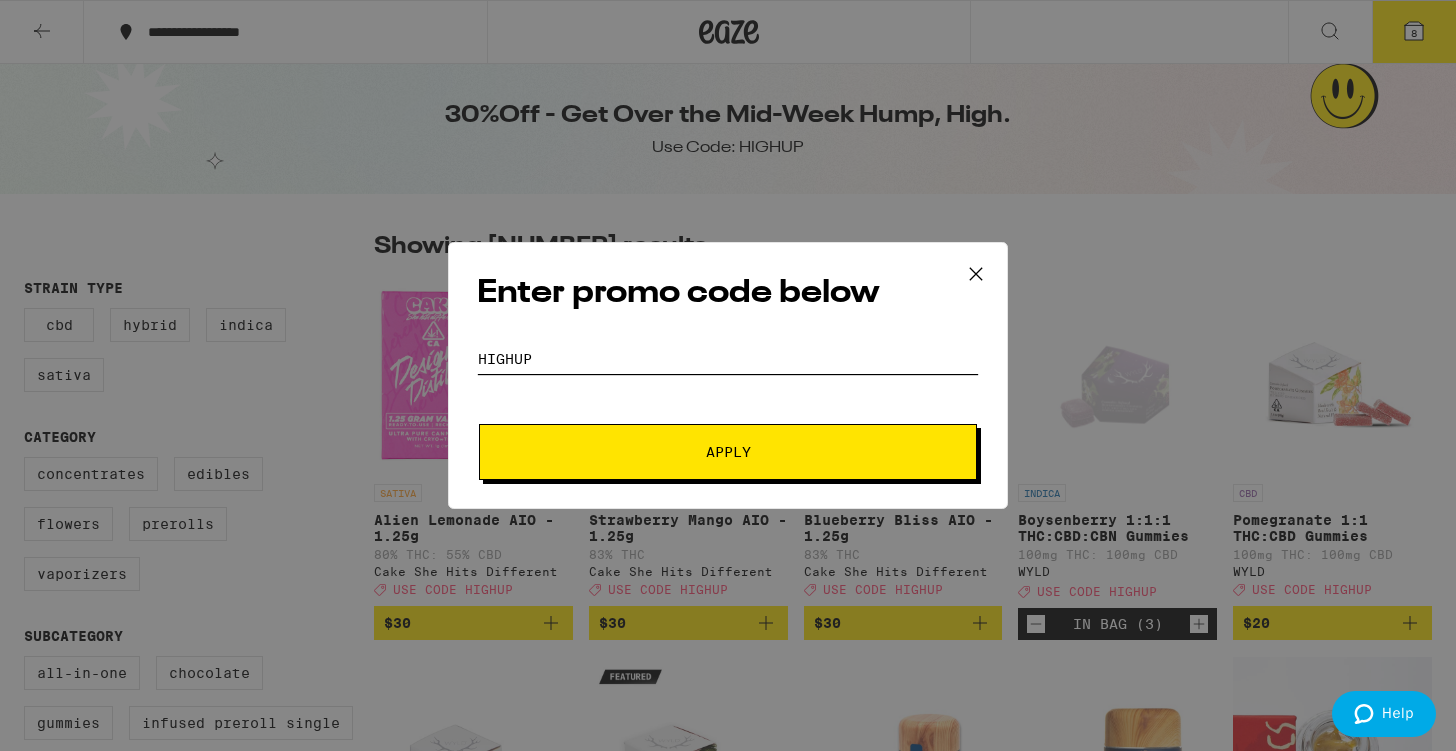 type on "HIGHUP" 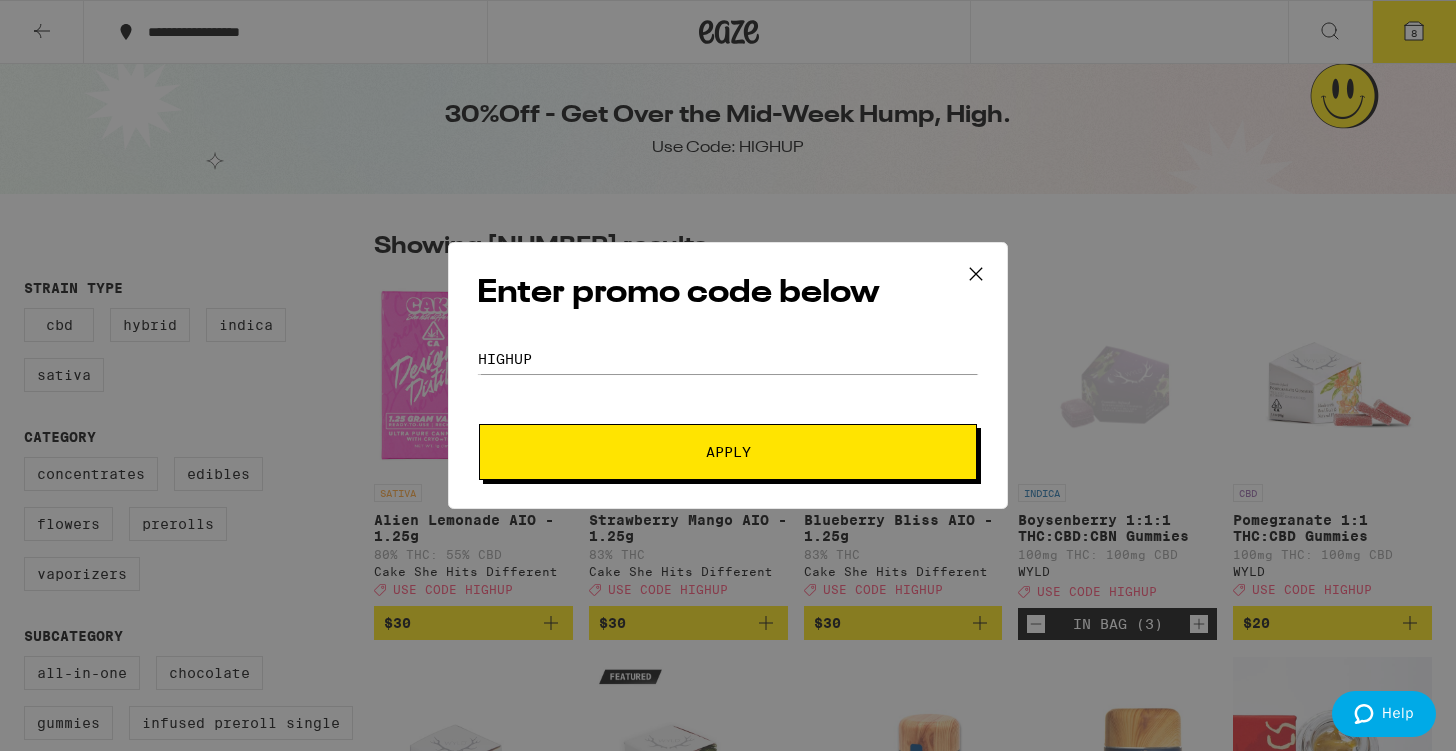 click on "Apply" at bounding box center (728, 452) 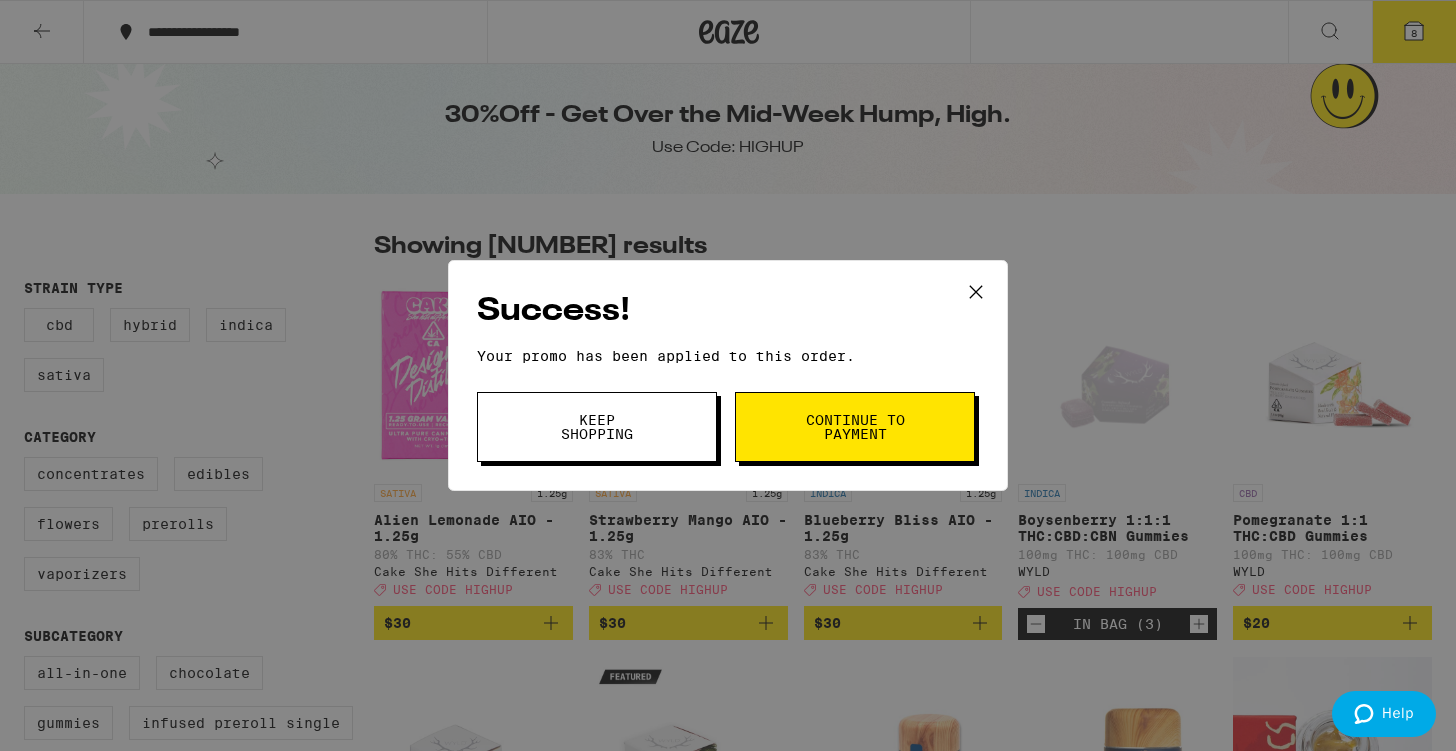 click on "Continue to payment" at bounding box center [855, 427] 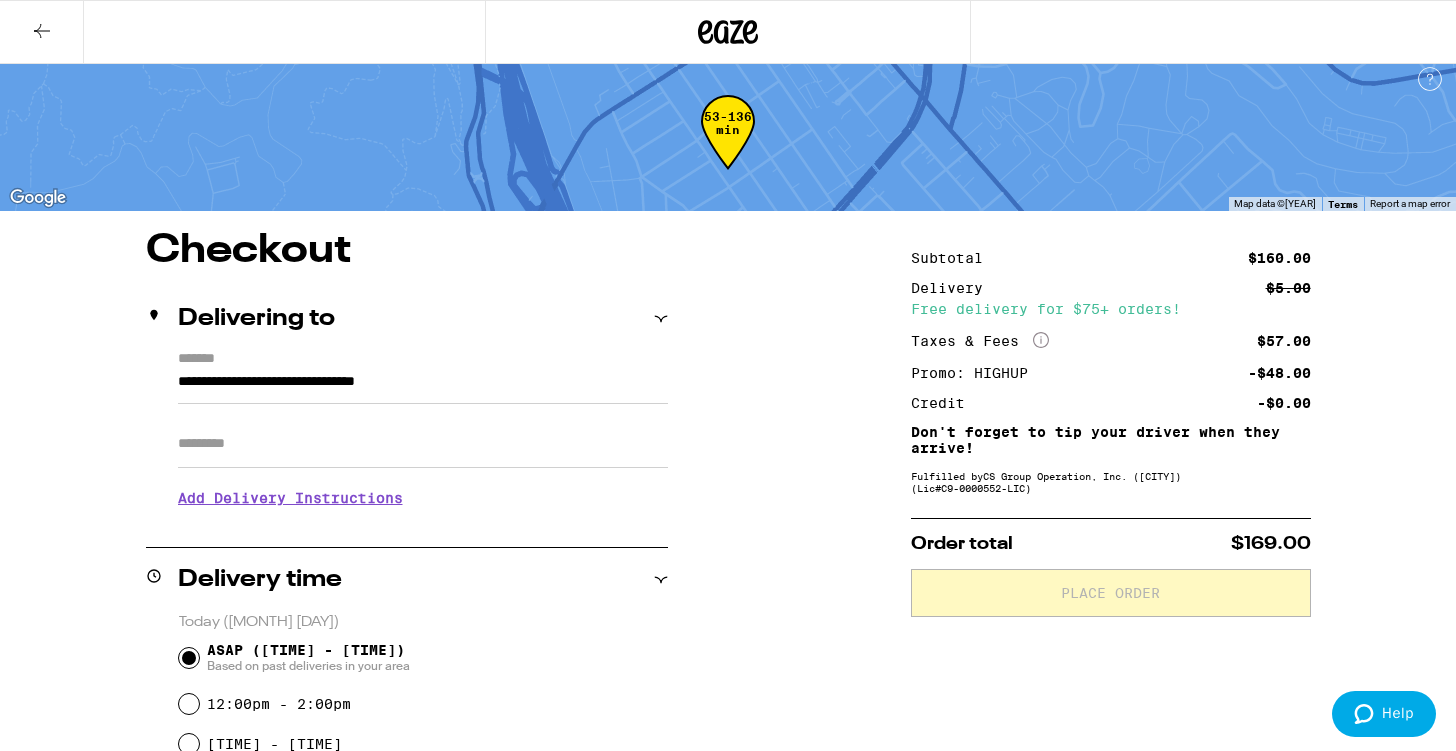 scroll, scrollTop: 0, scrollLeft: 0, axis: both 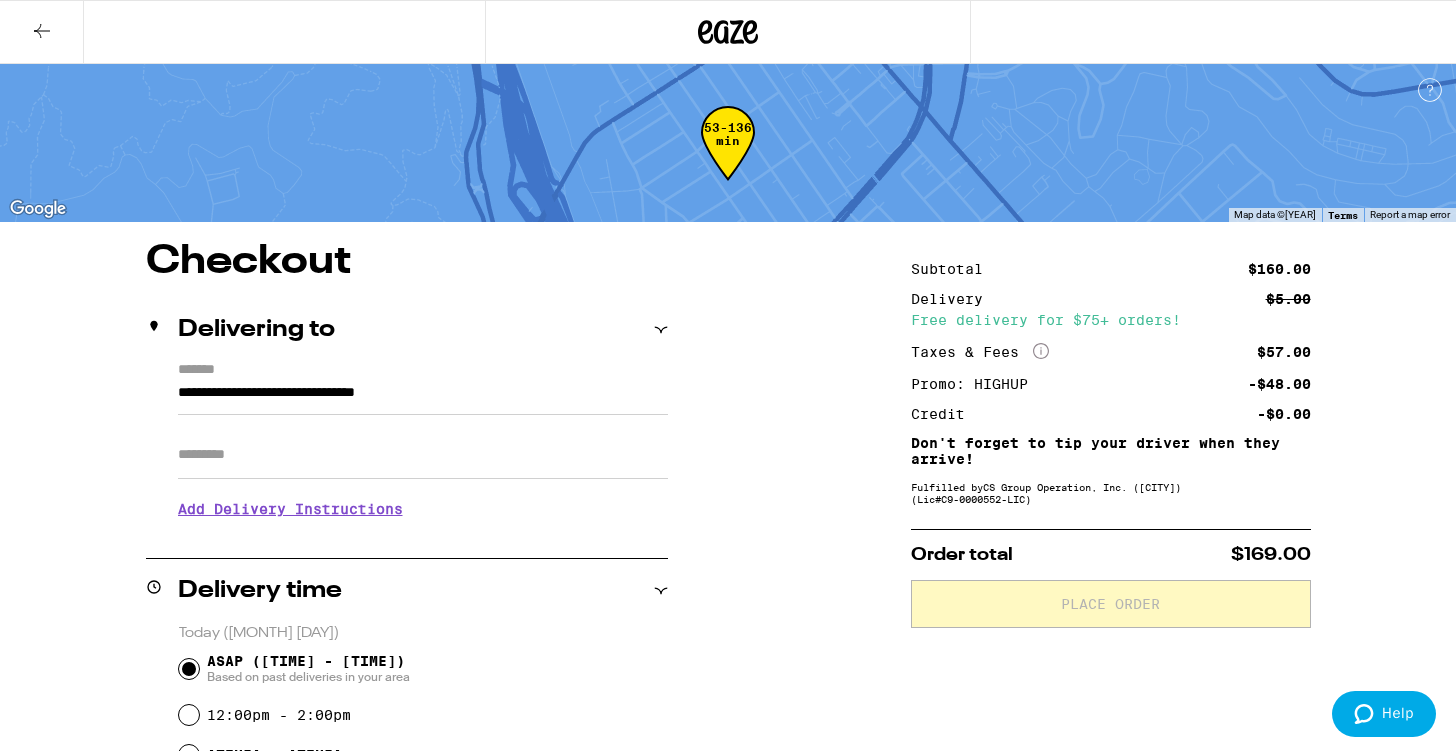 click 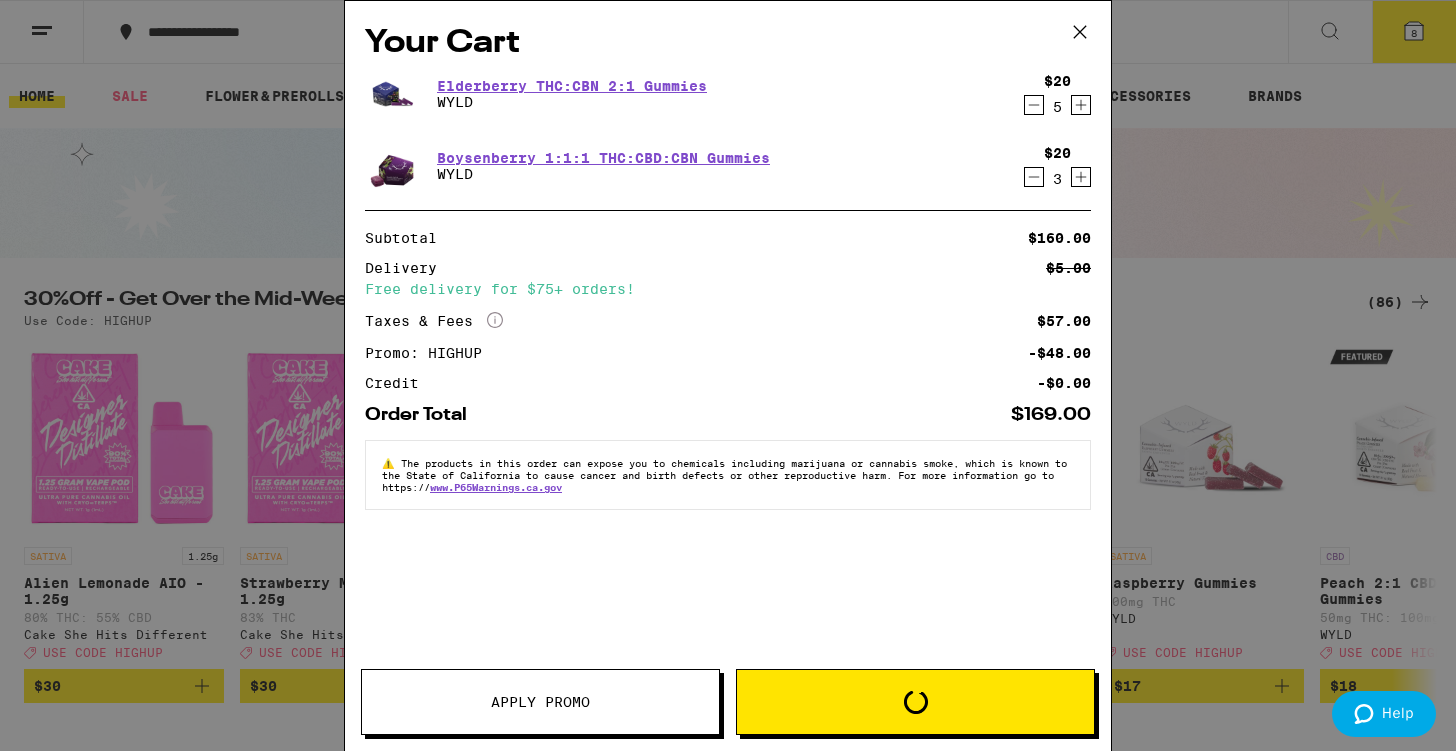 click 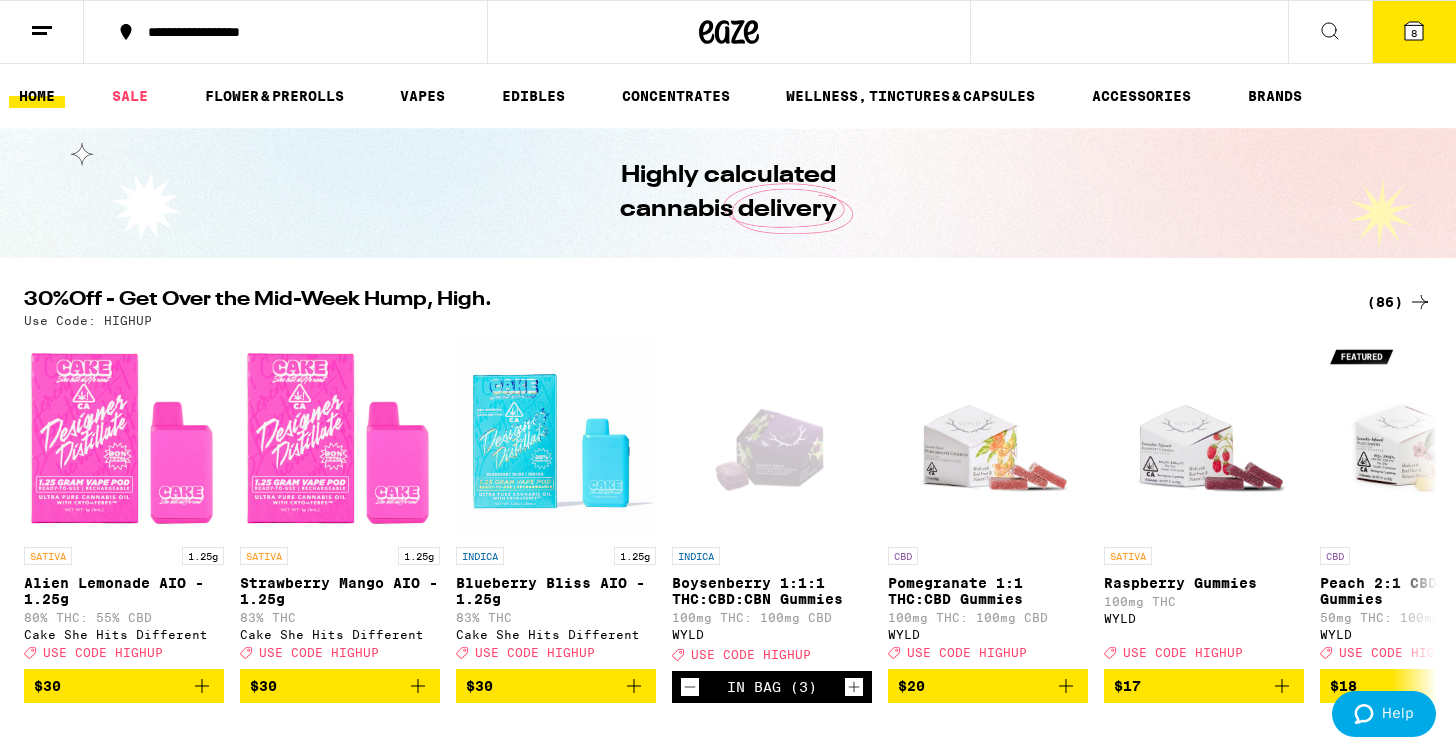 scroll, scrollTop: 0, scrollLeft: 0, axis: both 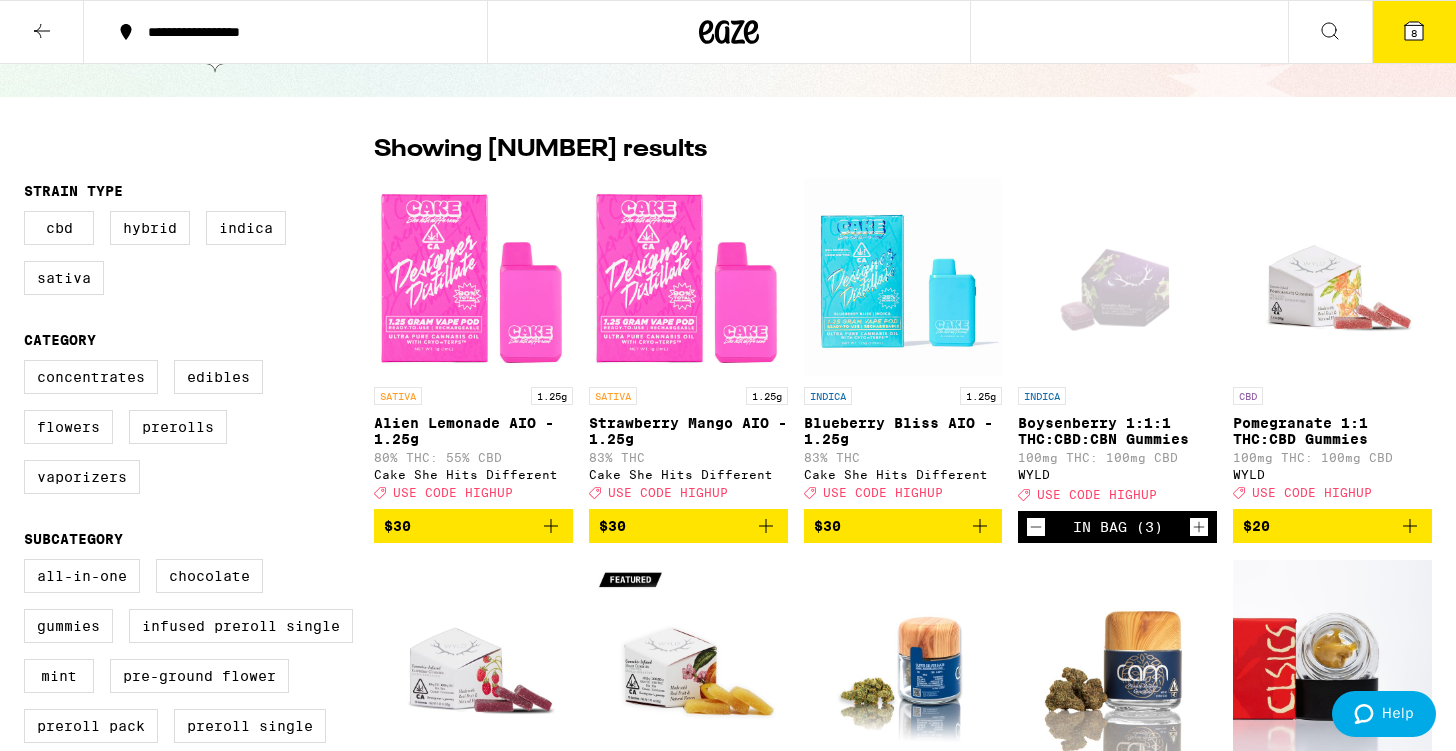 click at bounding box center (473, 277) 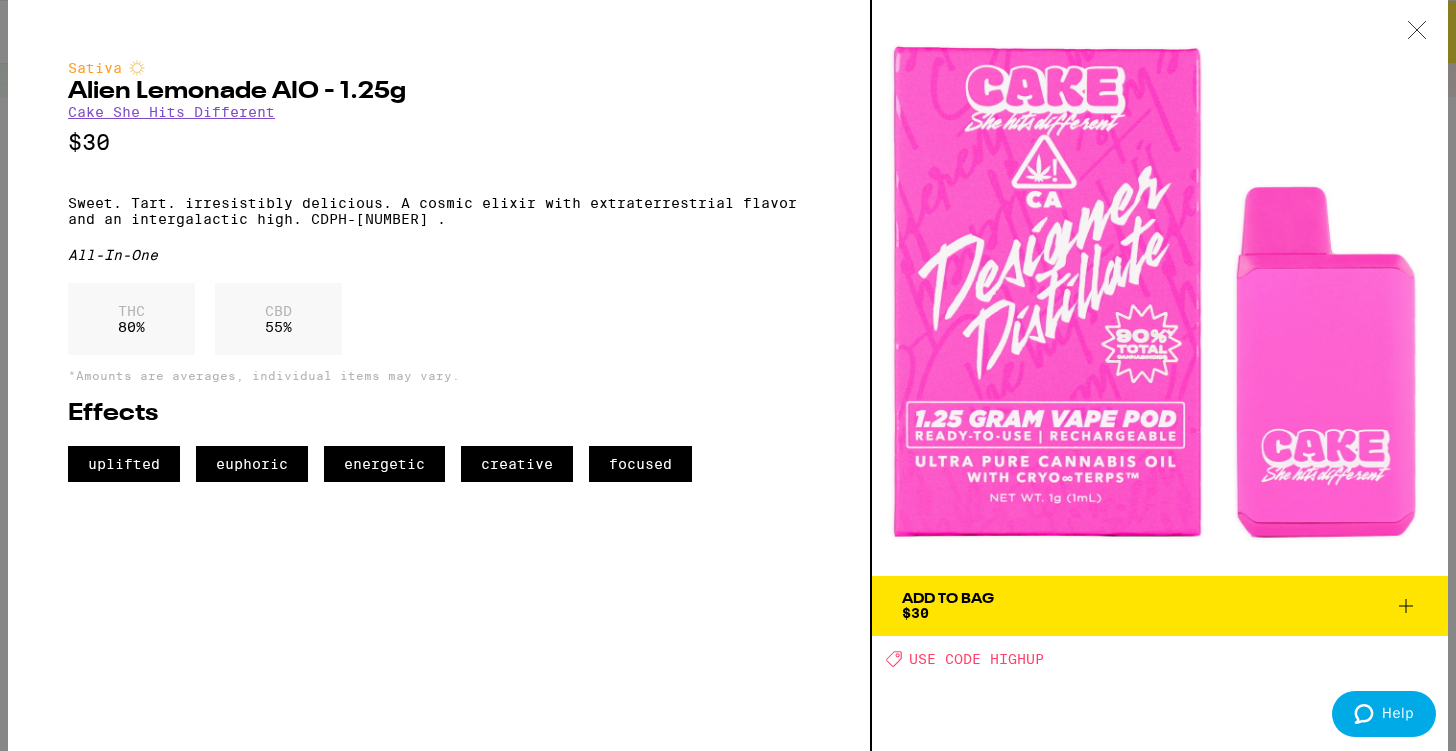 click 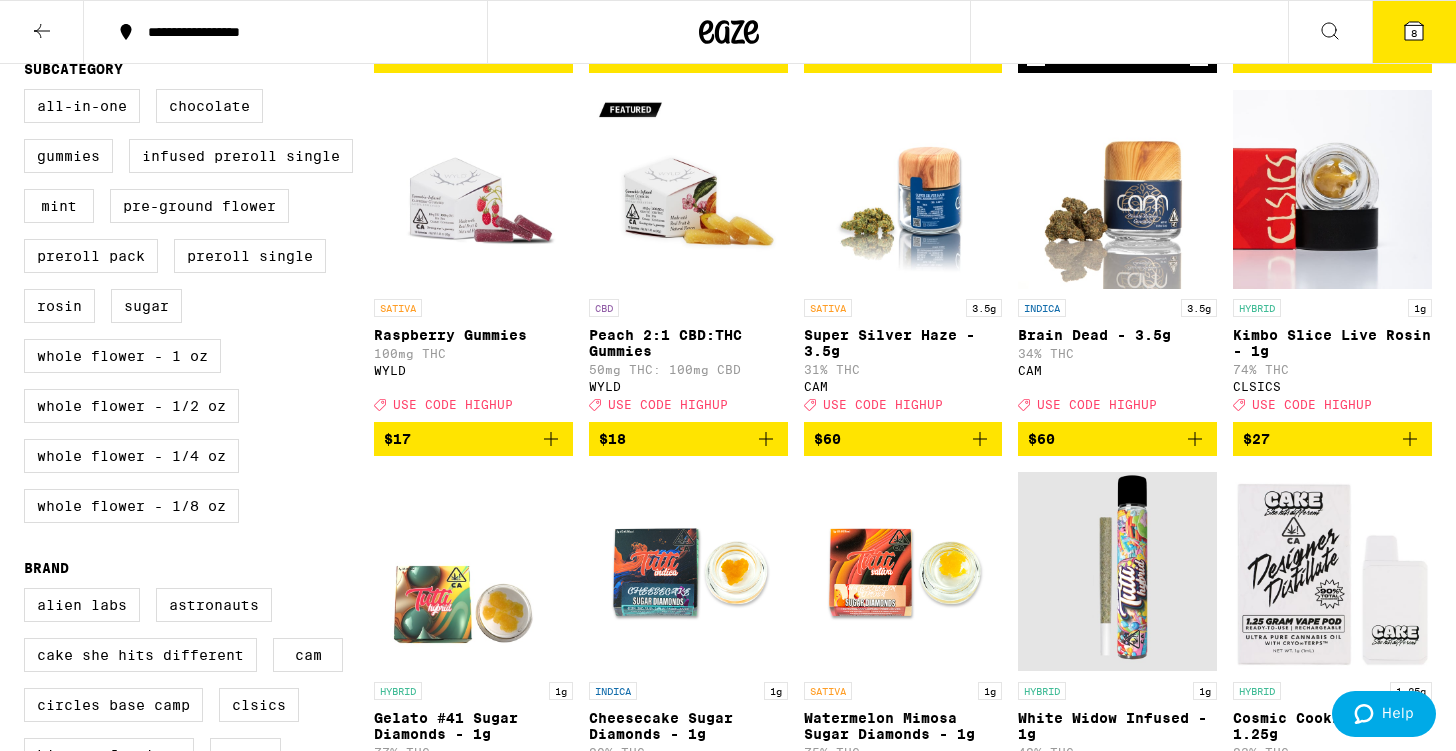 scroll, scrollTop: 0, scrollLeft: 0, axis: both 